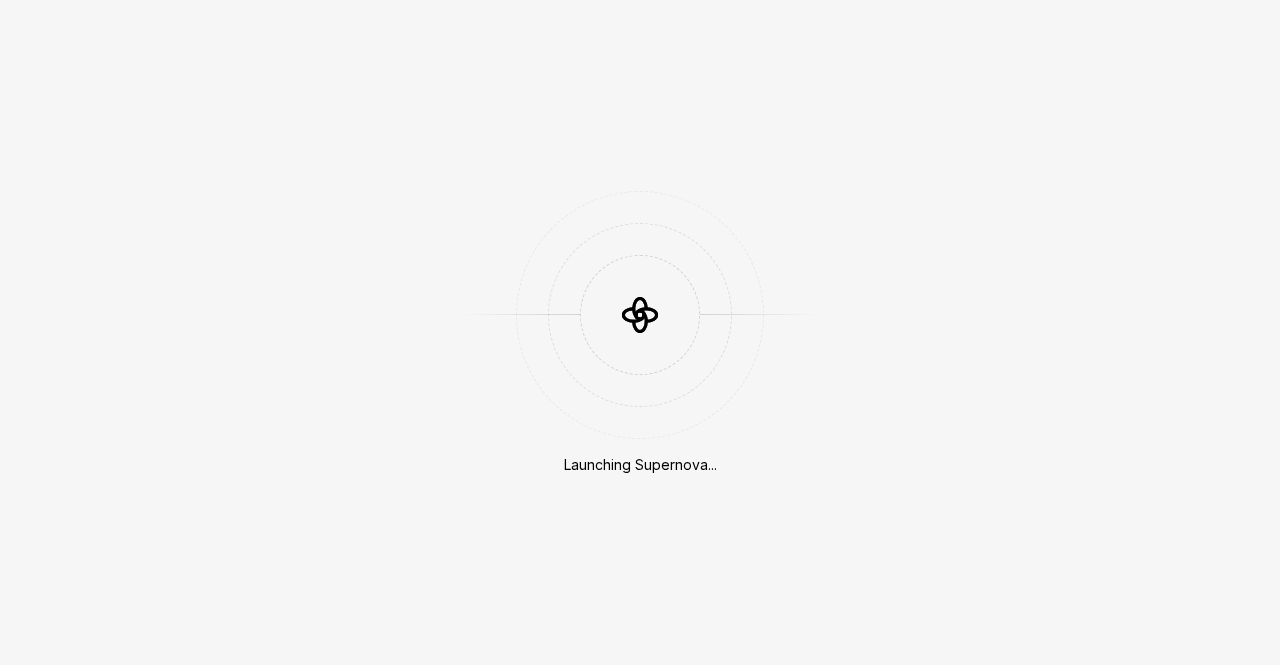 scroll, scrollTop: 0, scrollLeft: 0, axis: both 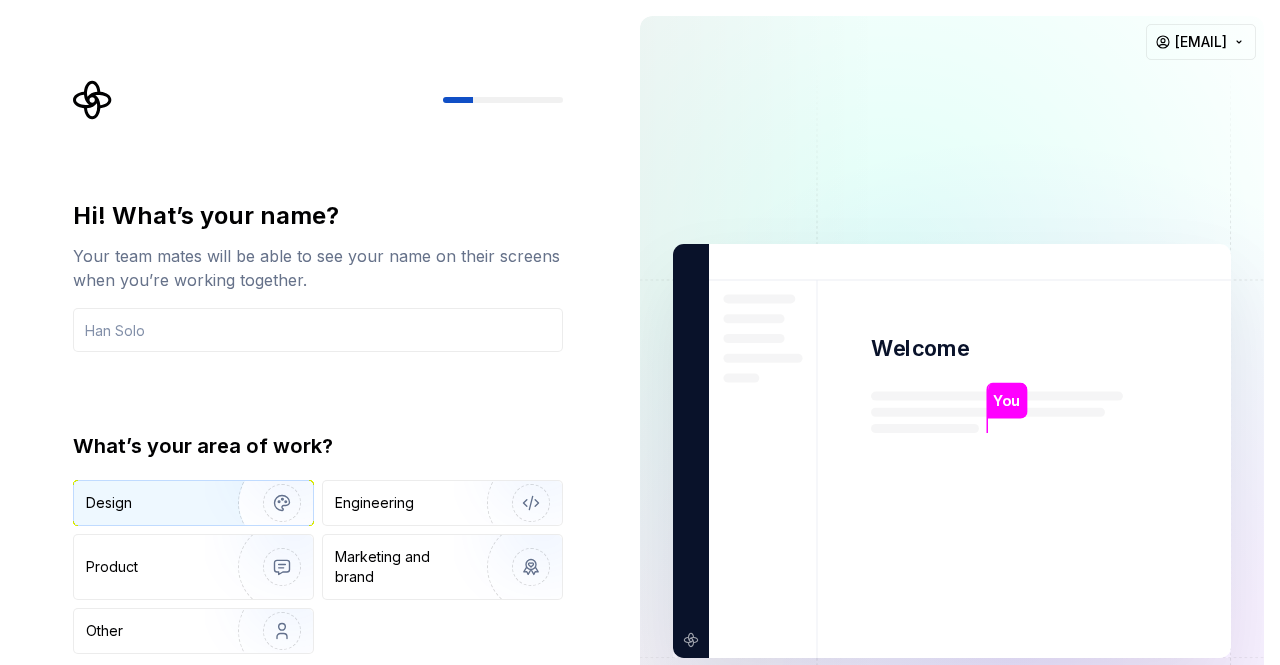 click at bounding box center [269, 503] 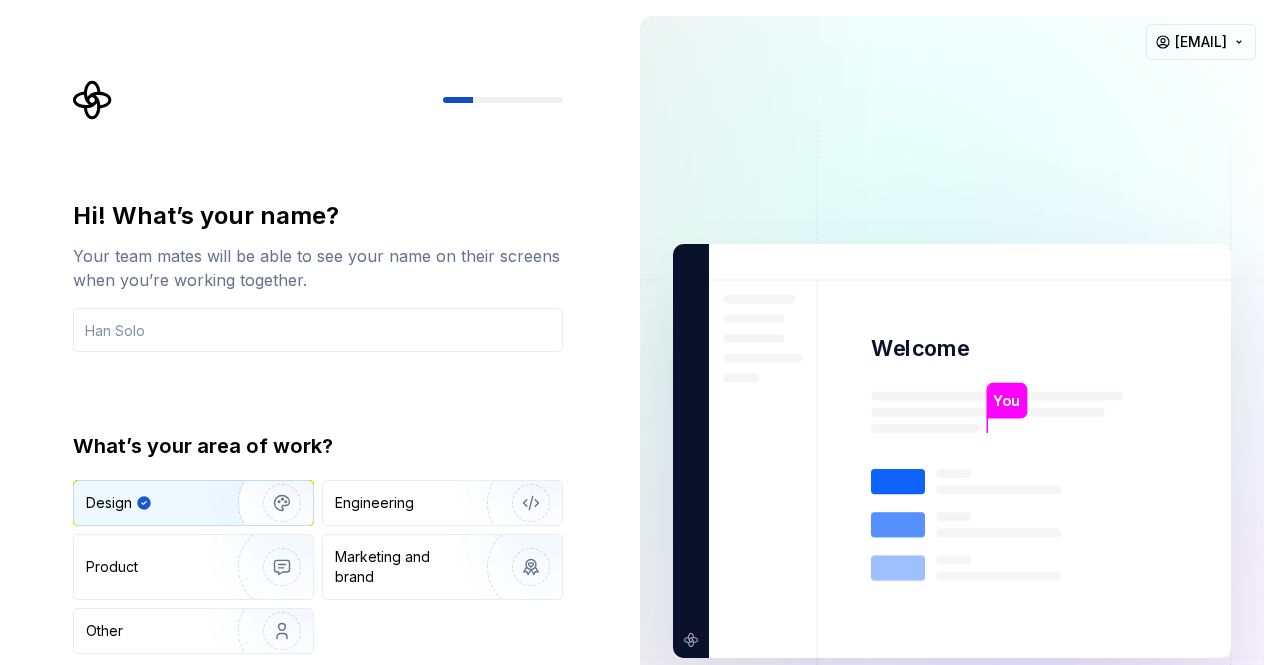 click at bounding box center (269, 503) 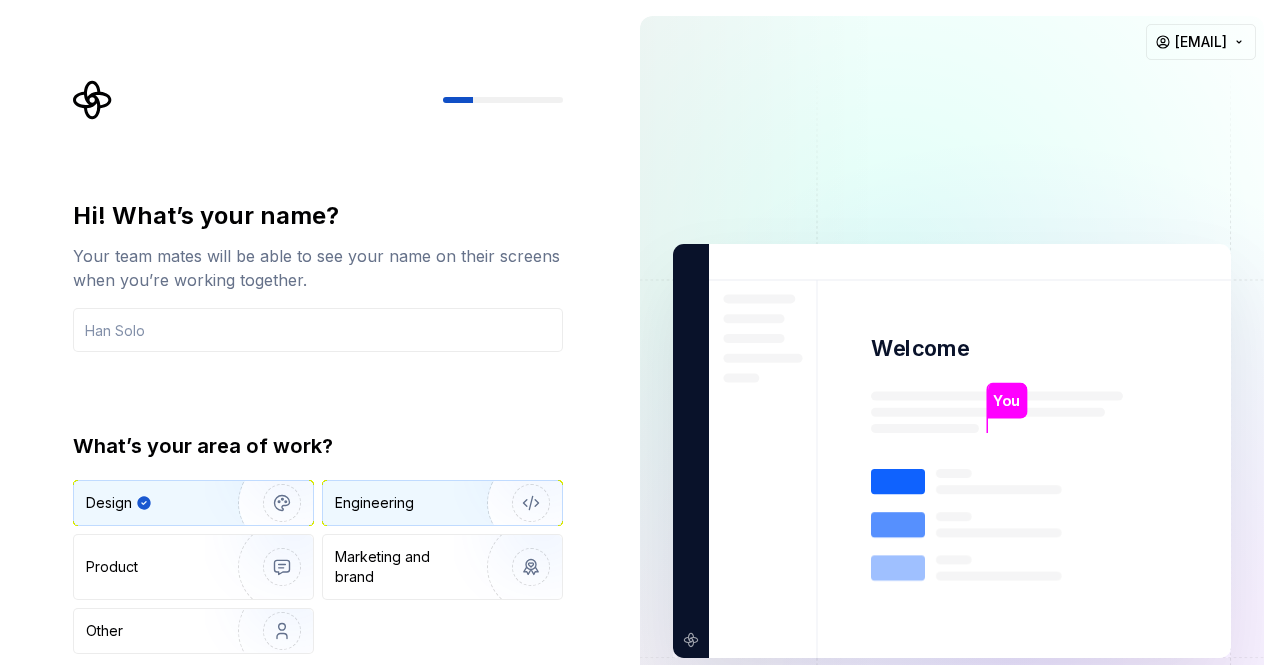 click on "Engineering" at bounding box center (442, 503) 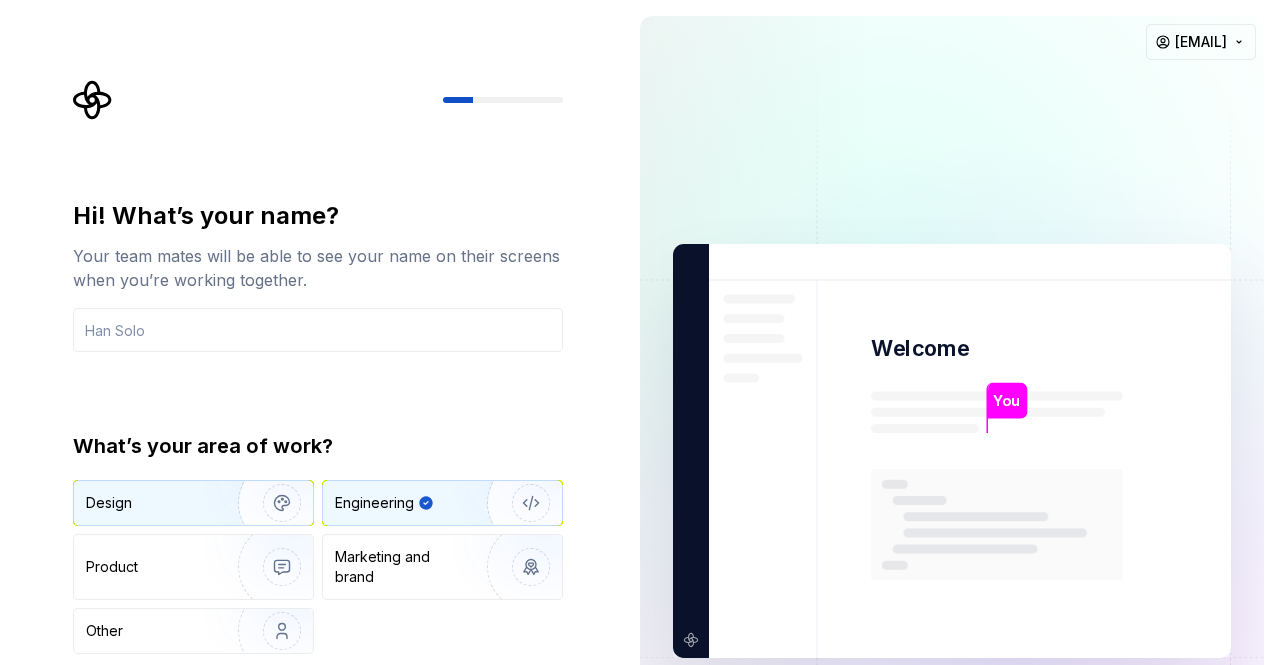 click at bounding box center (269, 503) 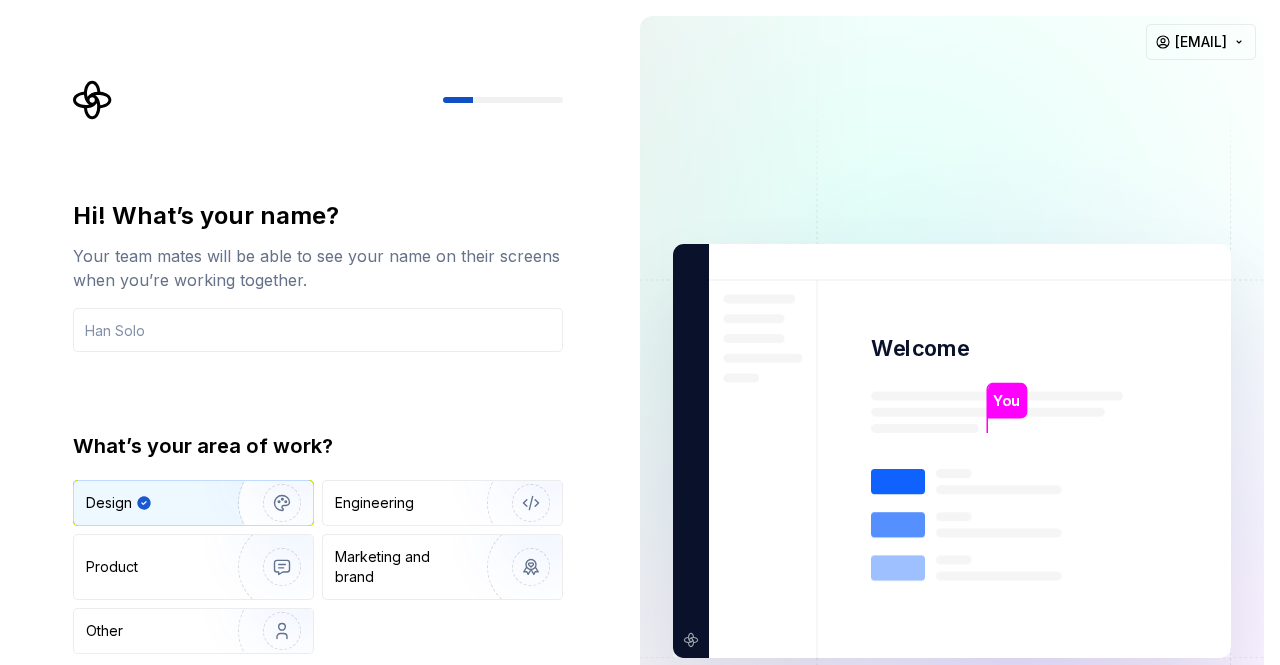 click at bounding box center (952, 451) 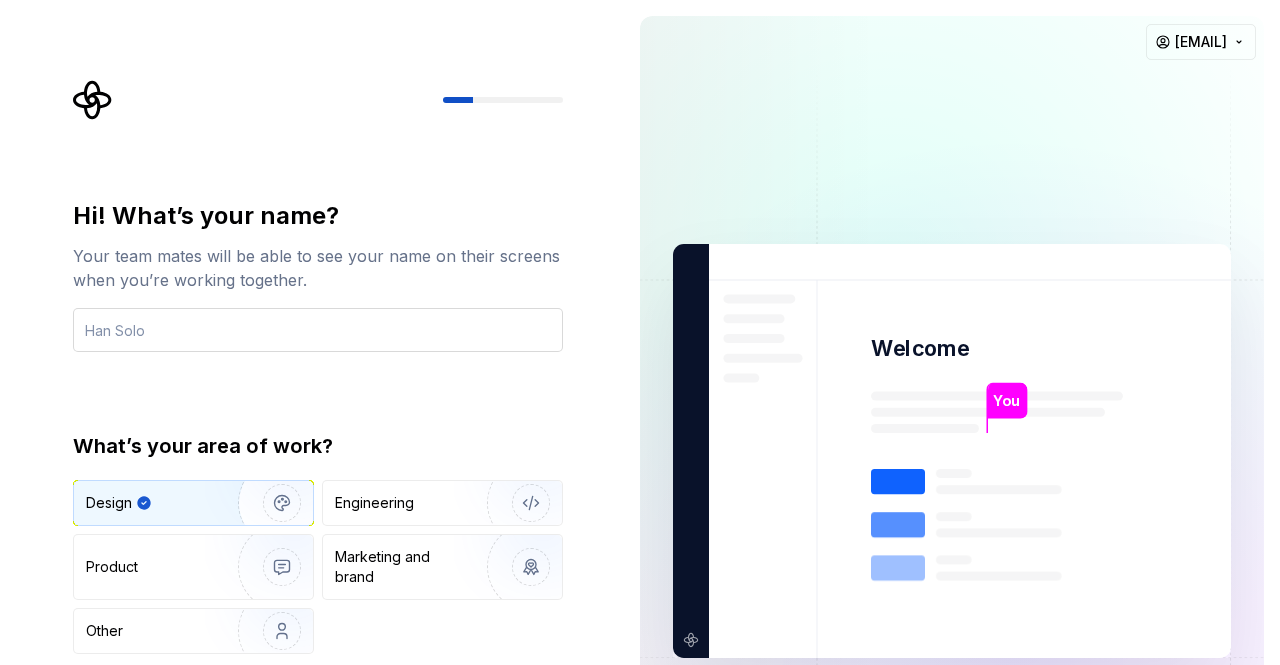 drag, startPoint x: 328, startPoint y: 353, endPoint x: 338, endPoint y: 343, distance: 14.142136 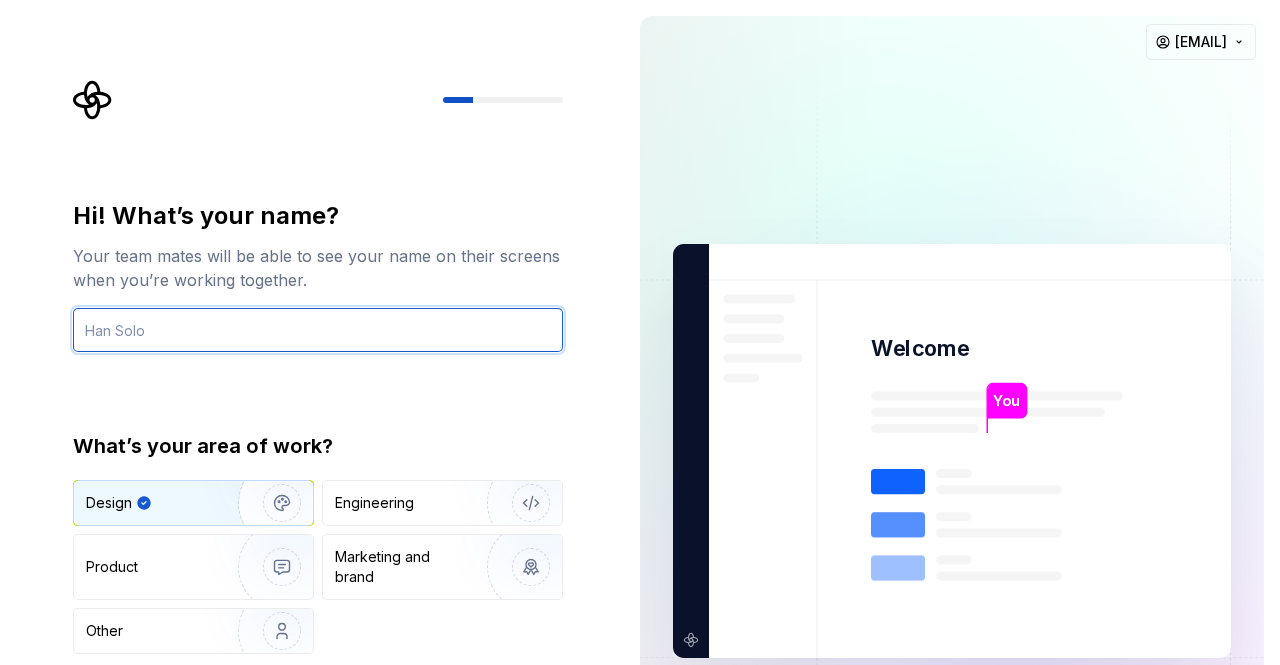 click at bounding box center (318, 330) 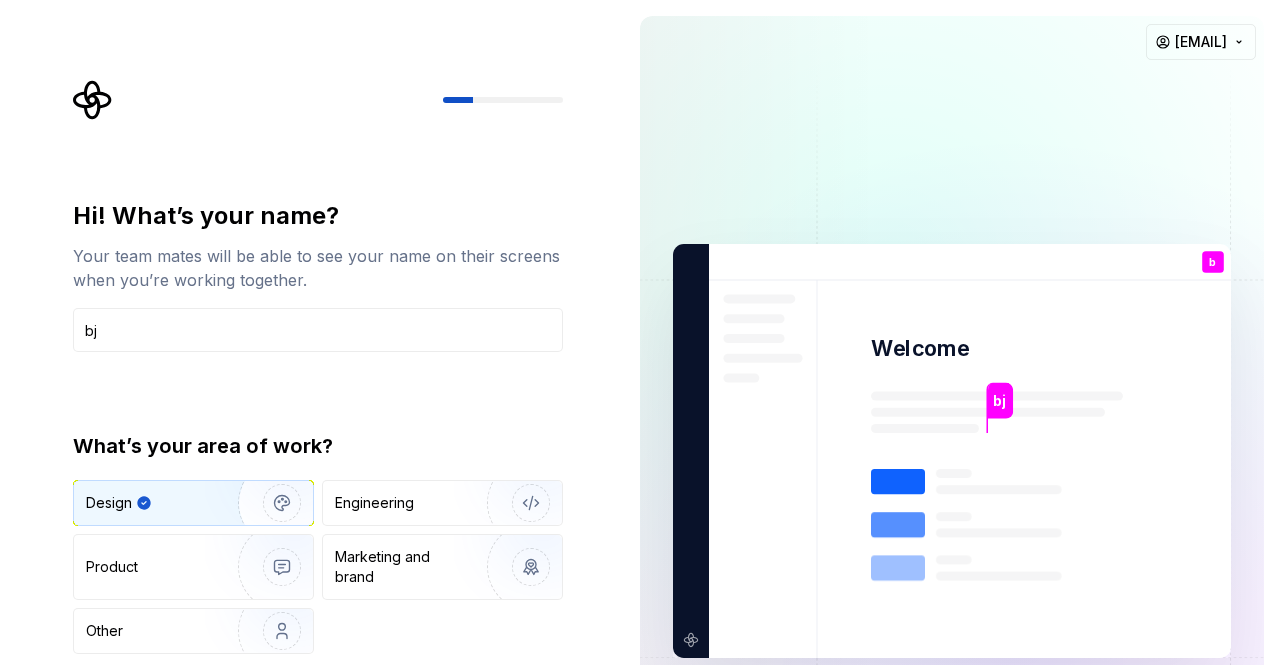 click at bounding box center (269, 503) 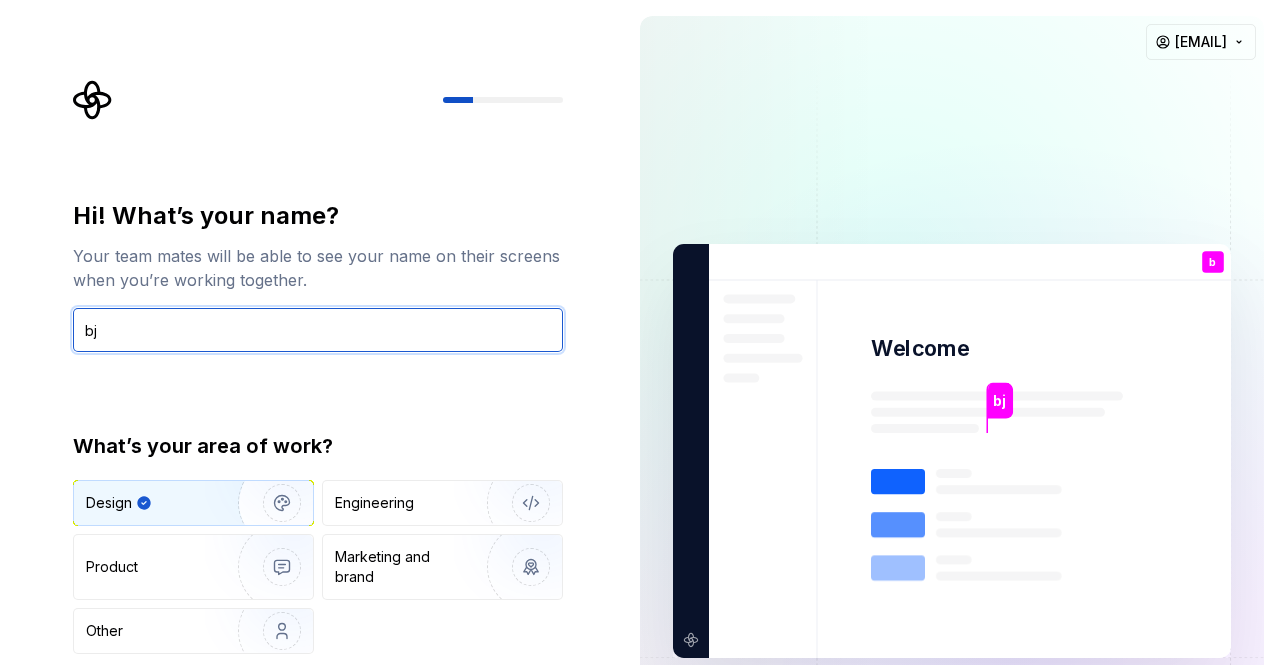 click on "bj" at bounding box center (318, 330) 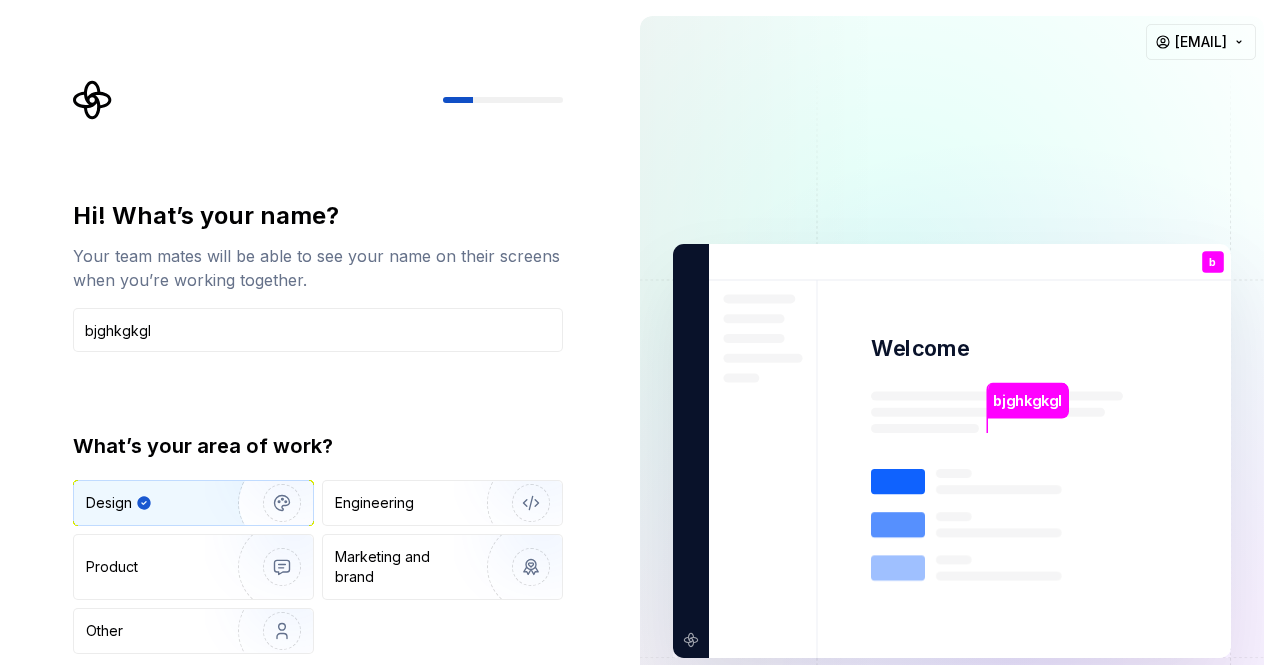 click 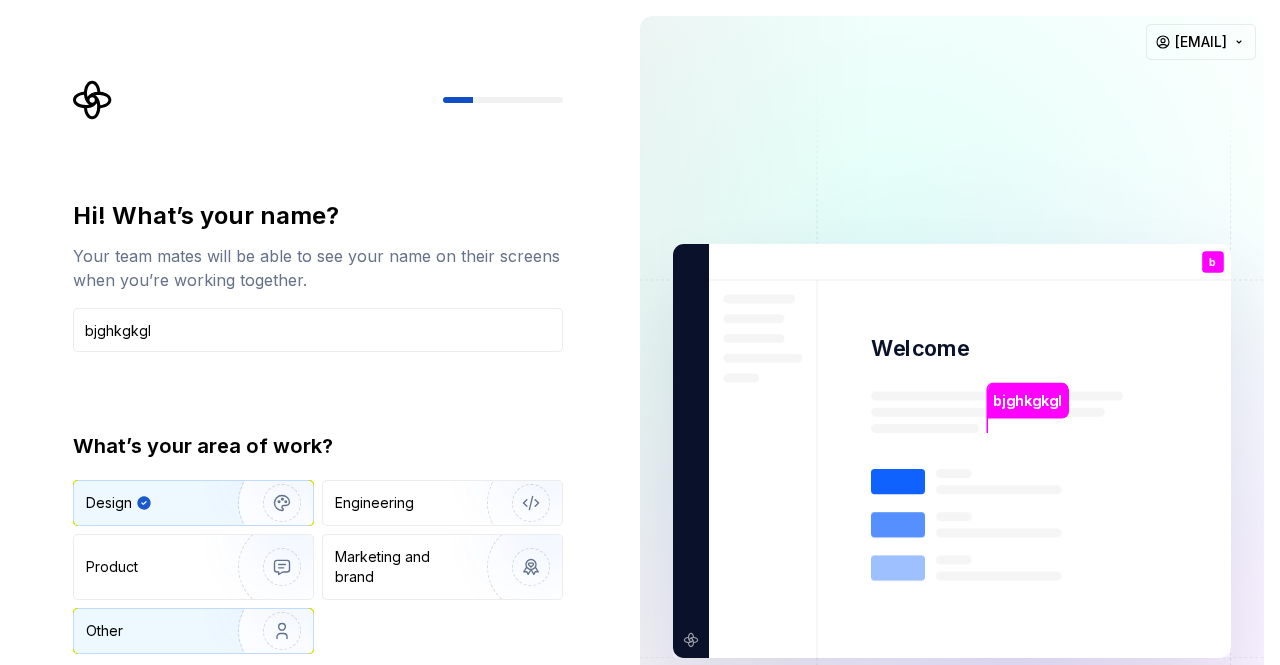 click at bounding box center (269, 631) 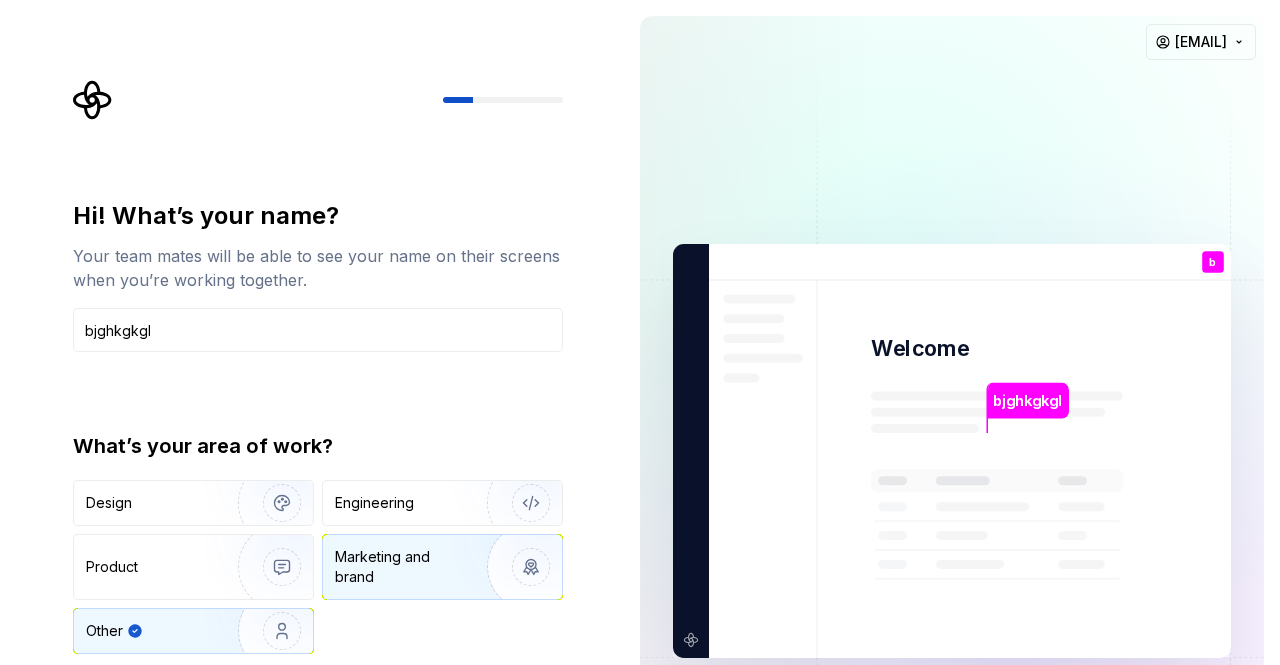 click on "Marketing and brand" at bounding box center [402, 567] 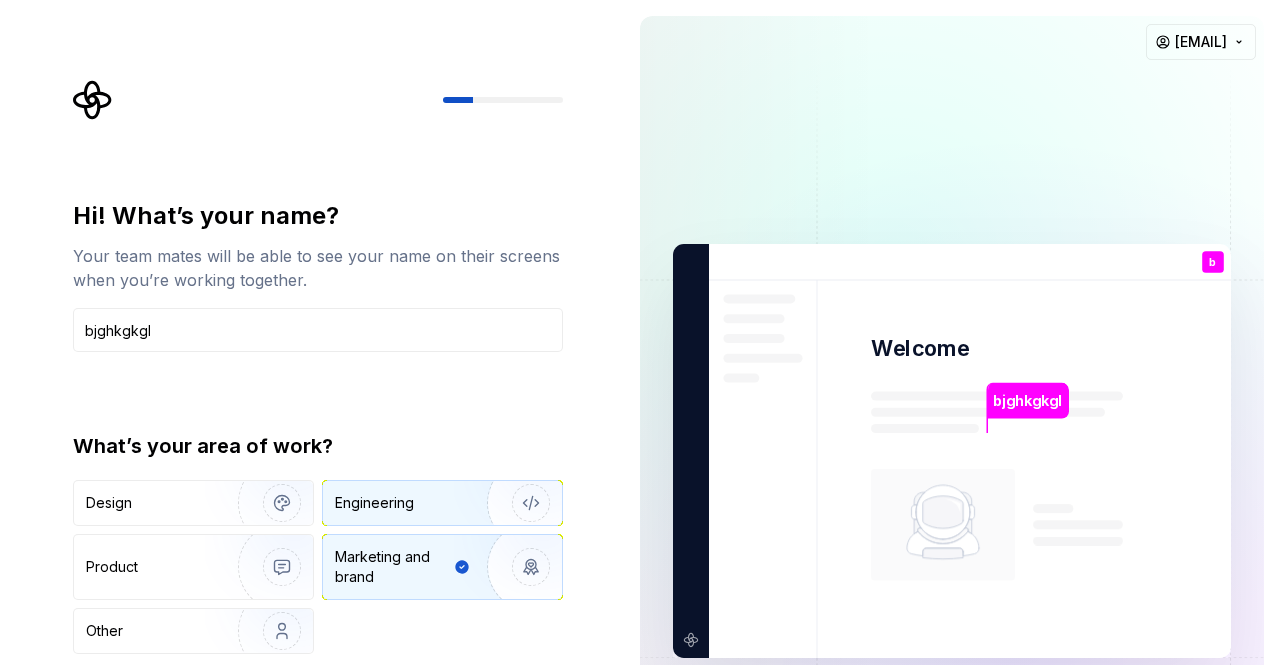 click on "Engineering" at bounding box center (414, 503) 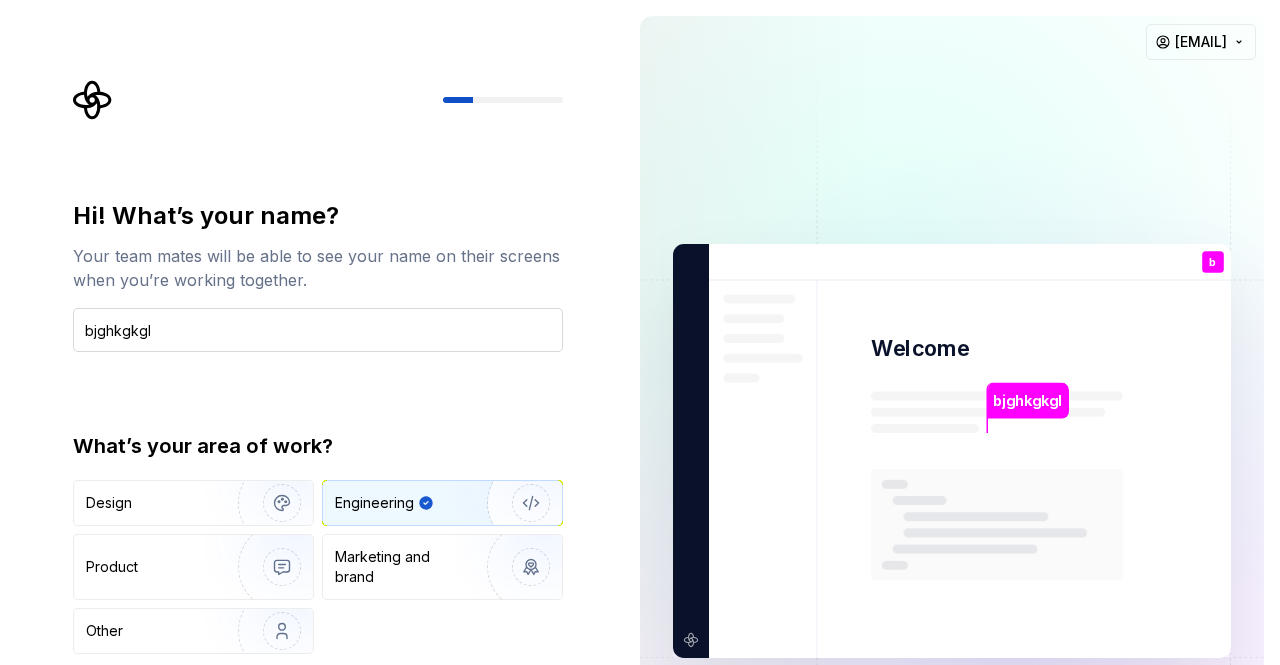 click on "bjghkgkgl" at bounding box center [318, 330] 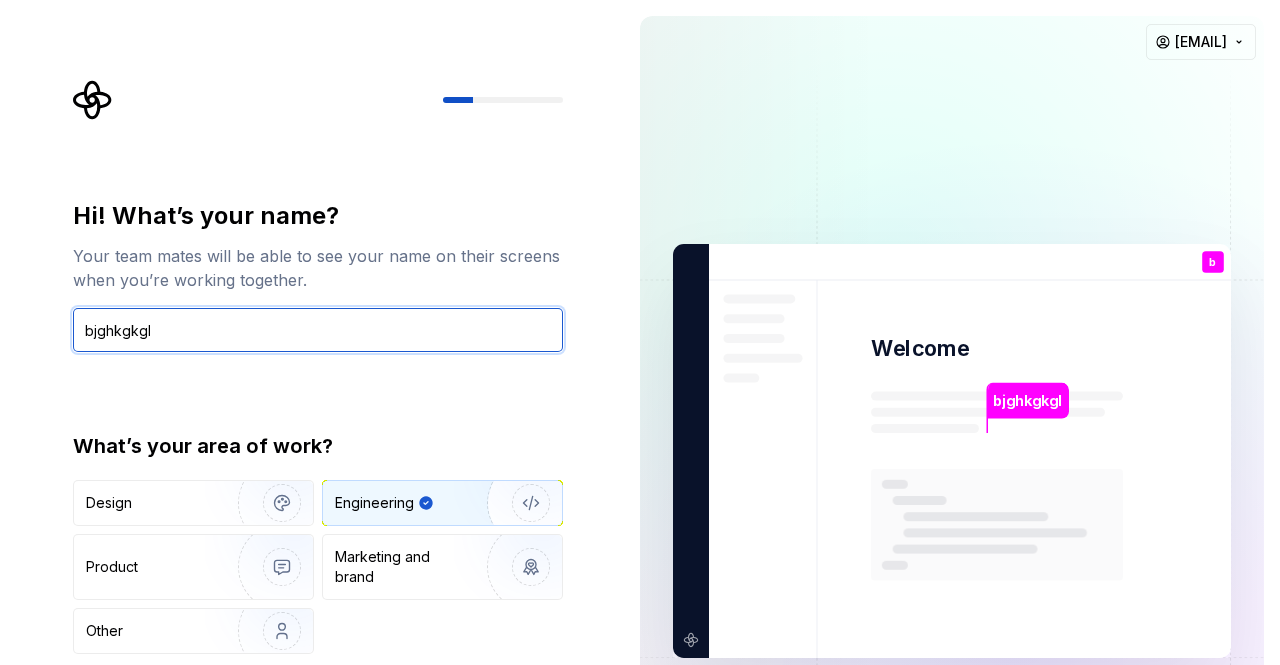 click on "bjghkgkgl" at bounding box center (318, 330) 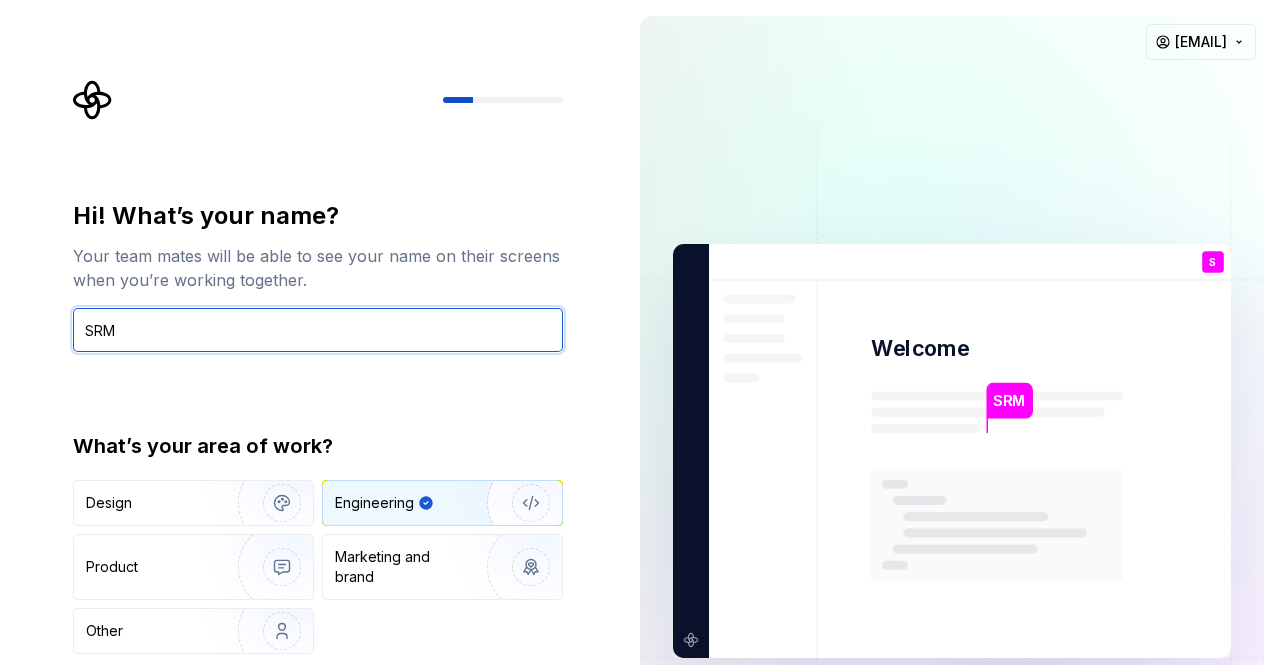 type on "SRM" 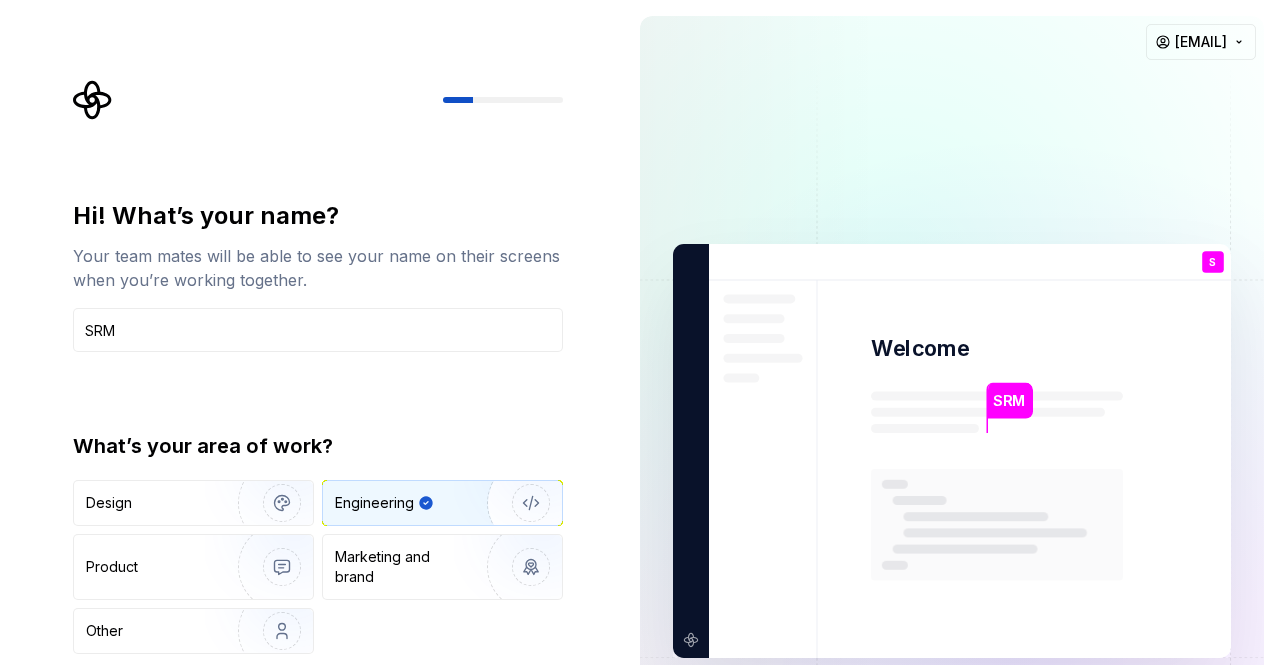click on "Hi! What’s your name? Your team mates will be able to see your name on their screens when you’re working together. SRM What’s your area of work? Design Engineering Product Marketing and brand Other" at bounding box center (318, 427) 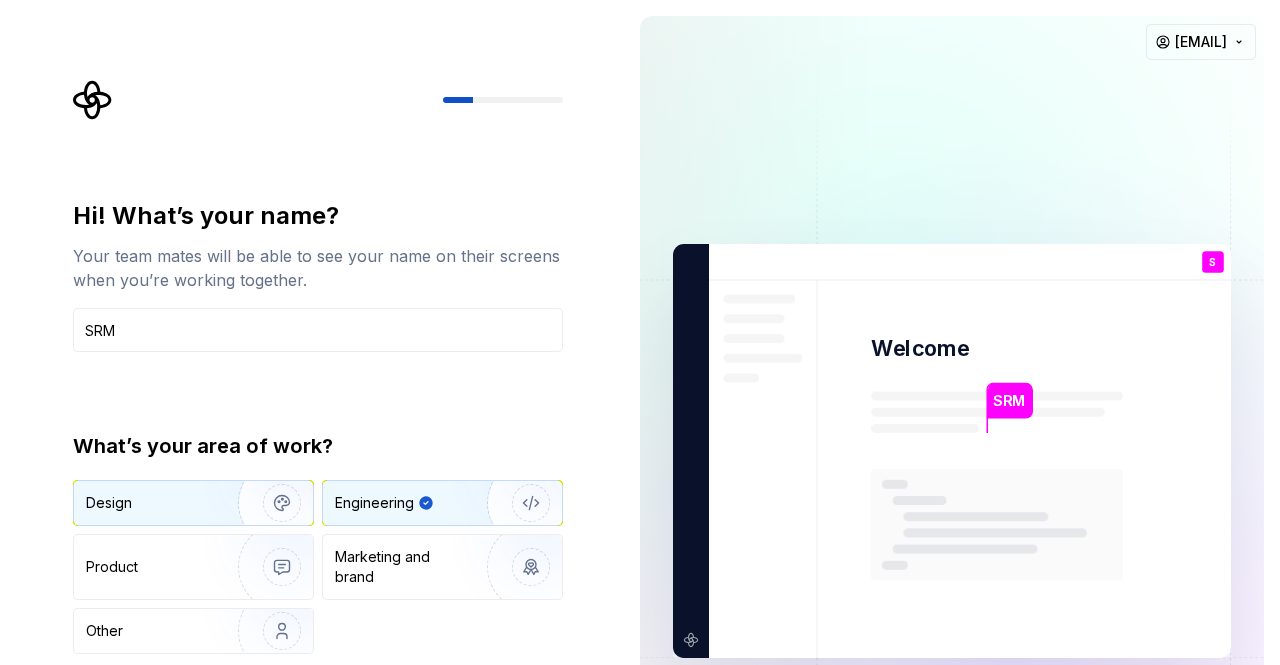 click on "Design" at bounding box center [149, 503] 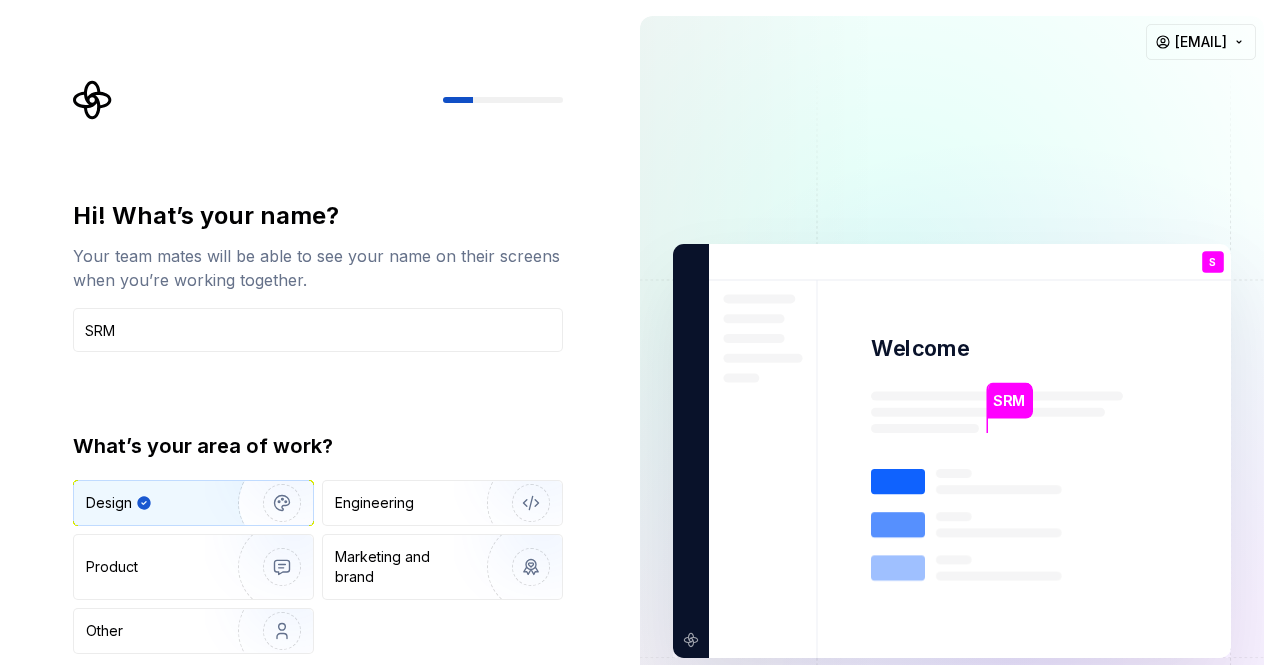 click at bounding box center (318, 100) 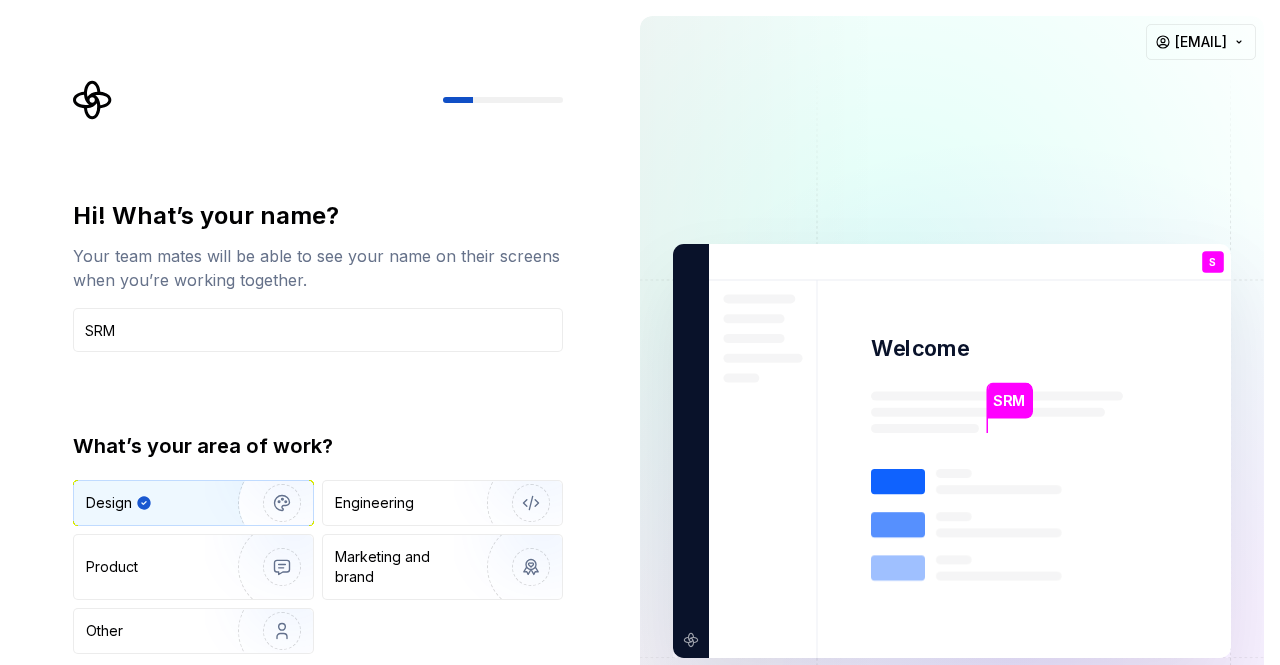 click at bounding box center [952, 451] 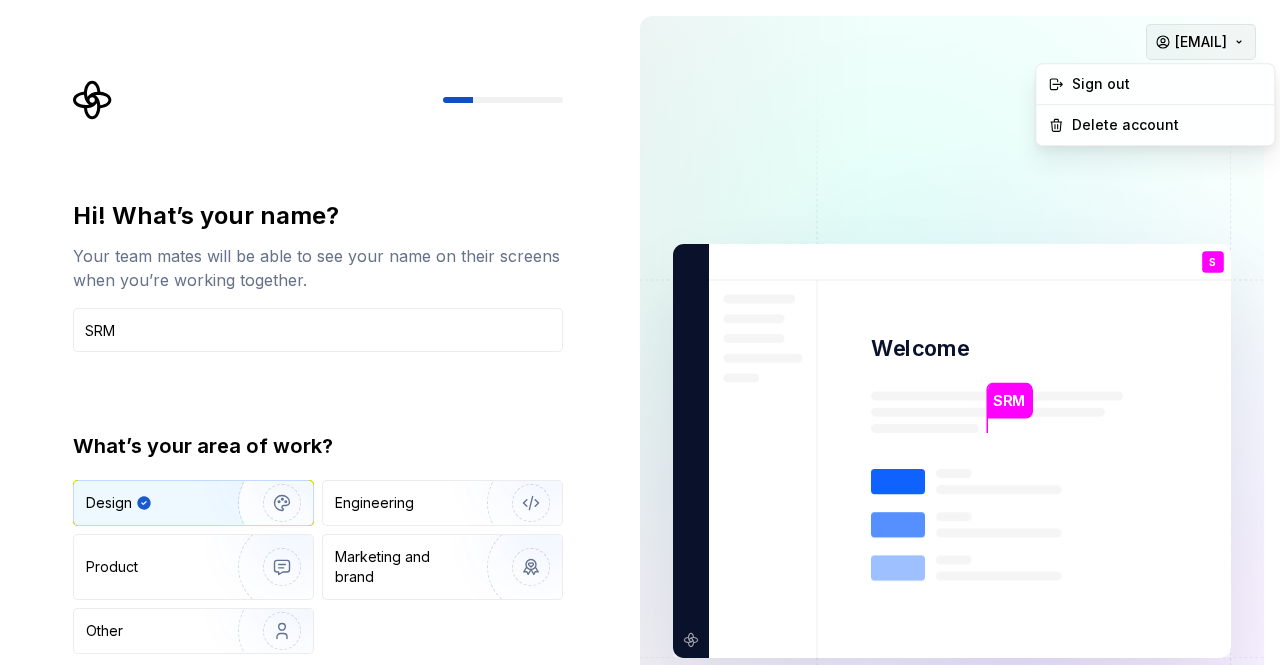 click on "Hi! What’s your name? Your team mates will be able to see your name on their screens when you’re working together. SRM What’s your area of work? Design Engineering Product Marketing and brand Other Continue SRM Welcome S You T B +3 Thomas Brooke Jamie suyogm1010@gmail.com Sign out Delete account" at bounding box center [640, 332] 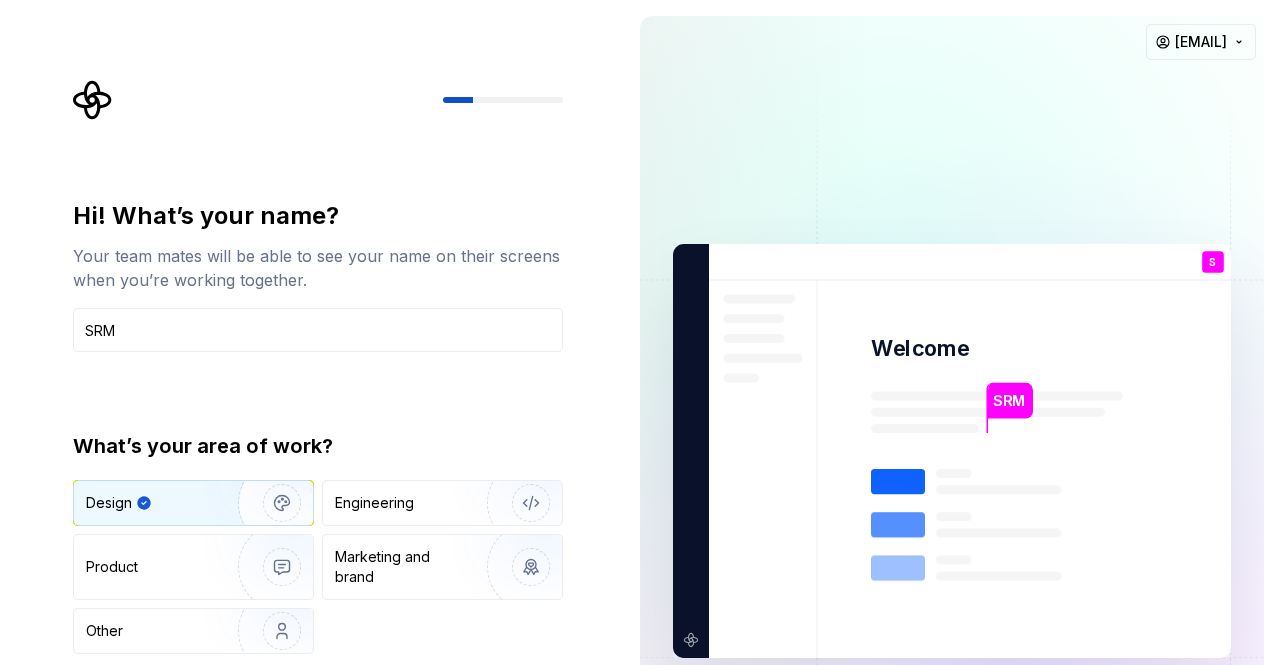 click on "Hi! What’s your name? Your team mates will be able to see your name on their screens when you’re working together. SRM What’s your area of work? Design Engineering Product Marketing and brand Other Continue SRM Welcome S You T B +3 Thomas Brooke Jamie suyogm1010@gmail.com" at bounding box center [640, 332] 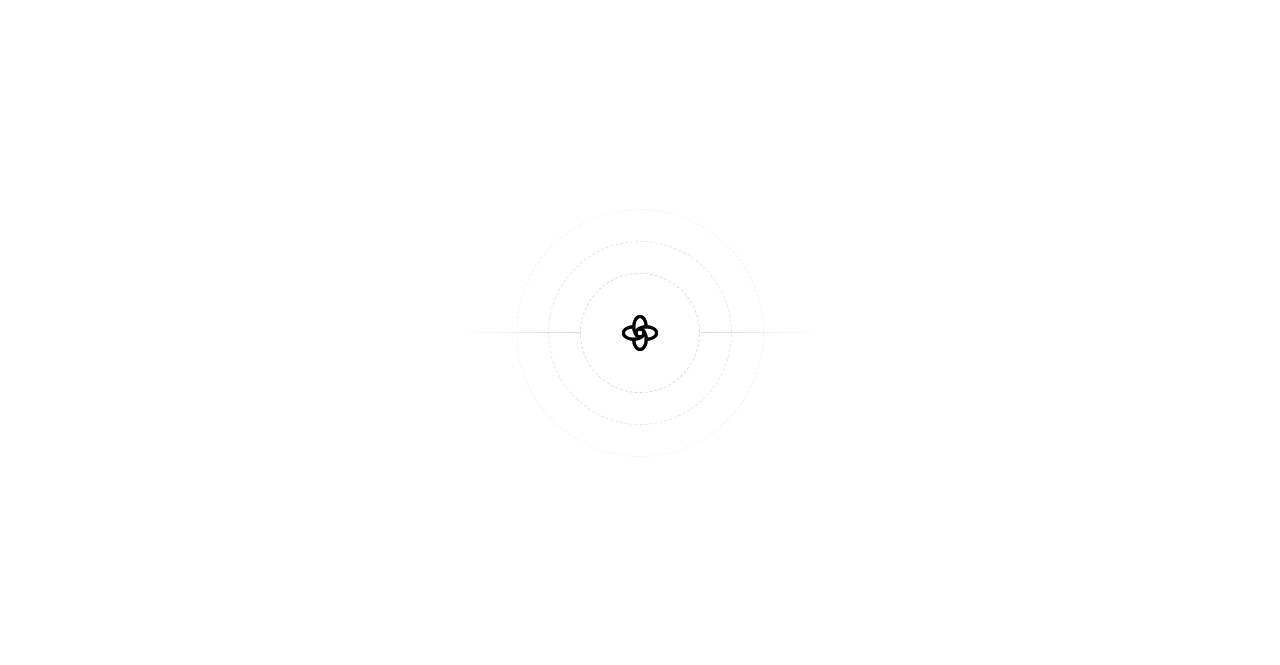 scroll, scrollTop: 0, scrollLeft: 0, axis: both 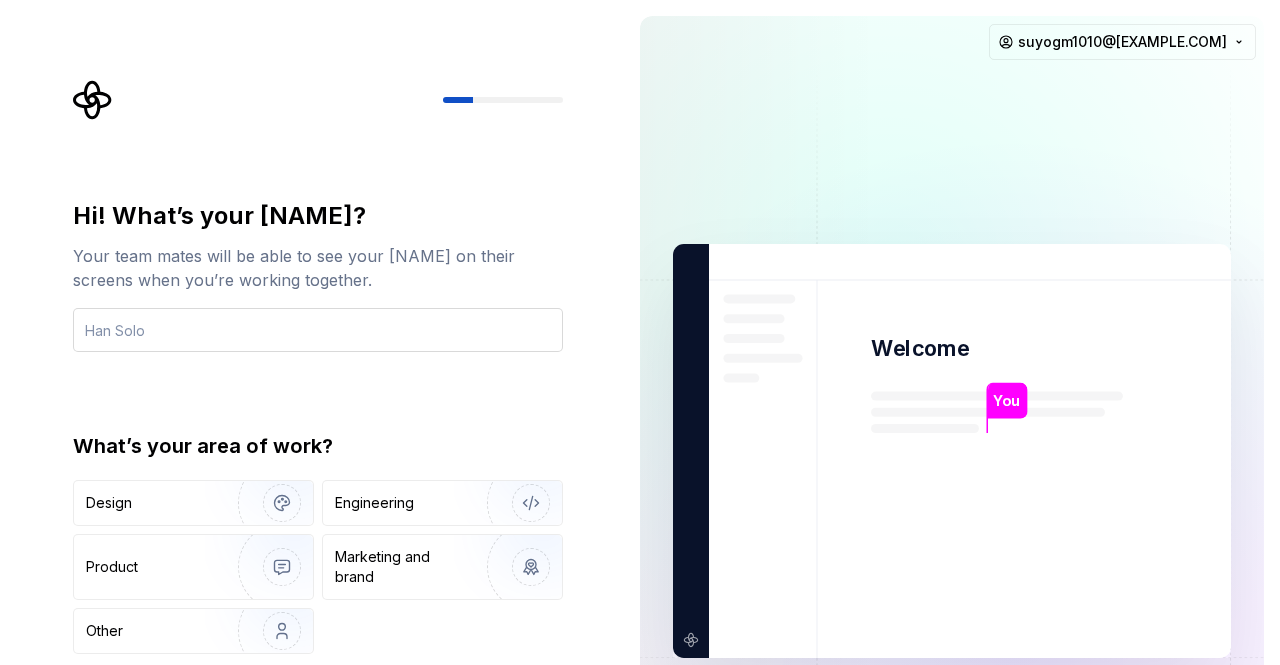 click at bounding box center (318, 330) 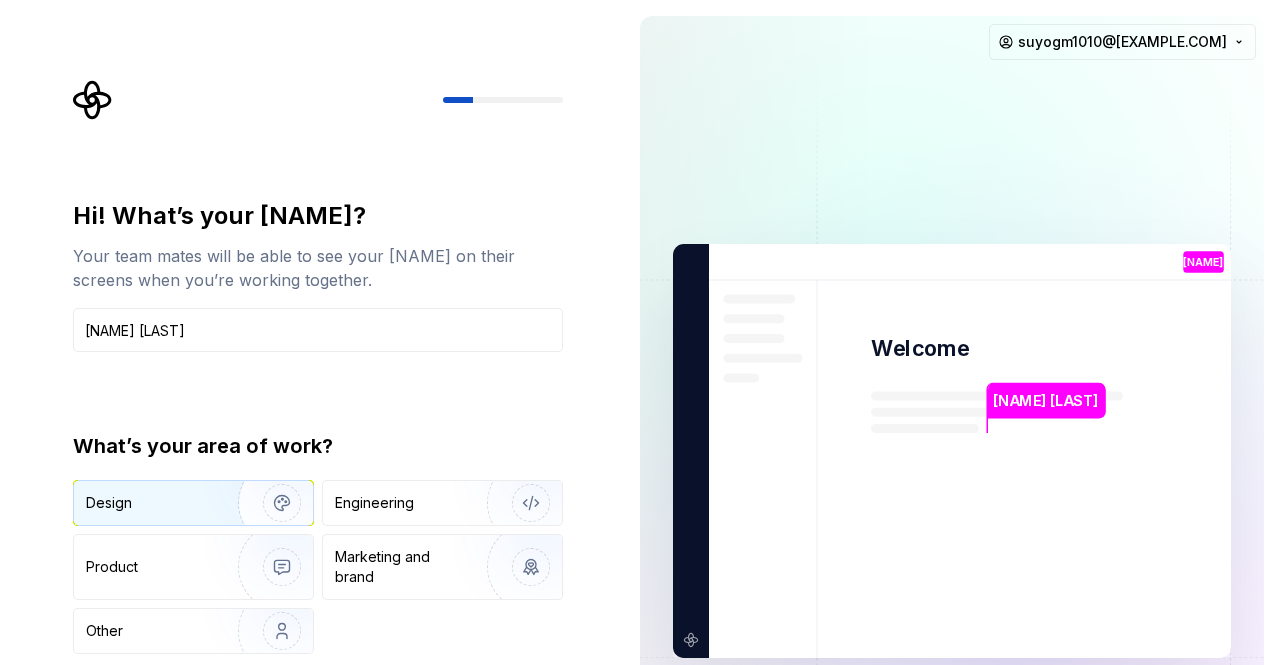 click at bounding box center (269, 503) 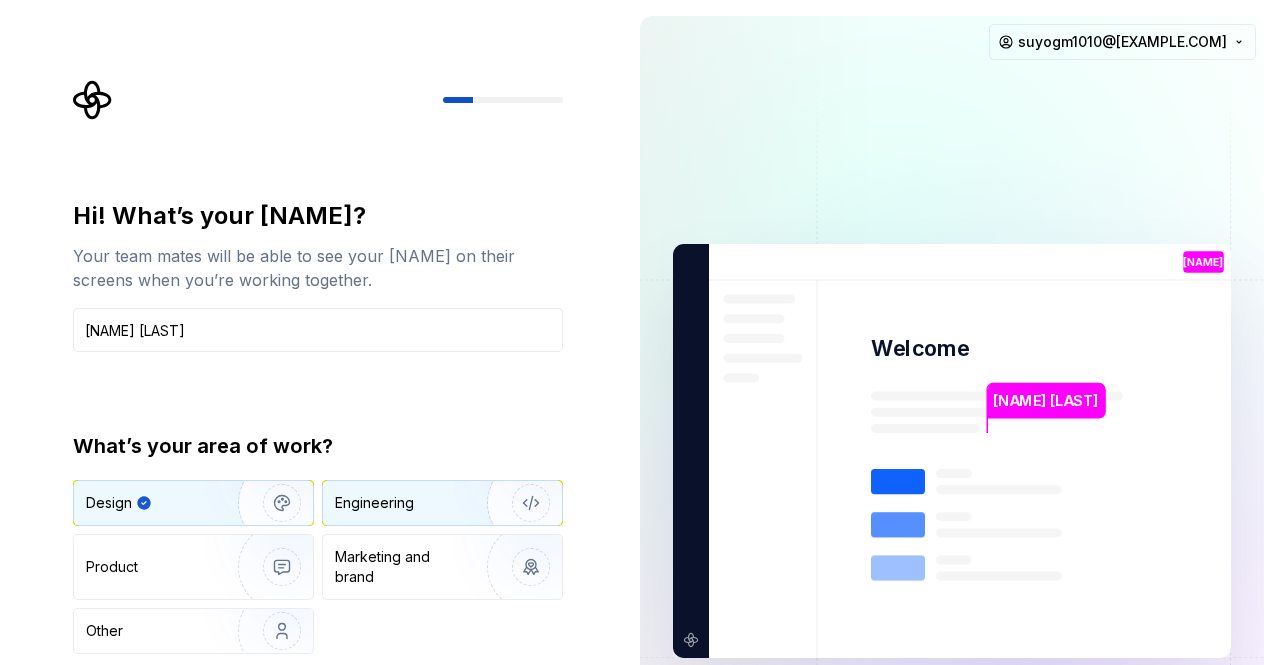 click on "Engineering" at bounding box center (414, 503) 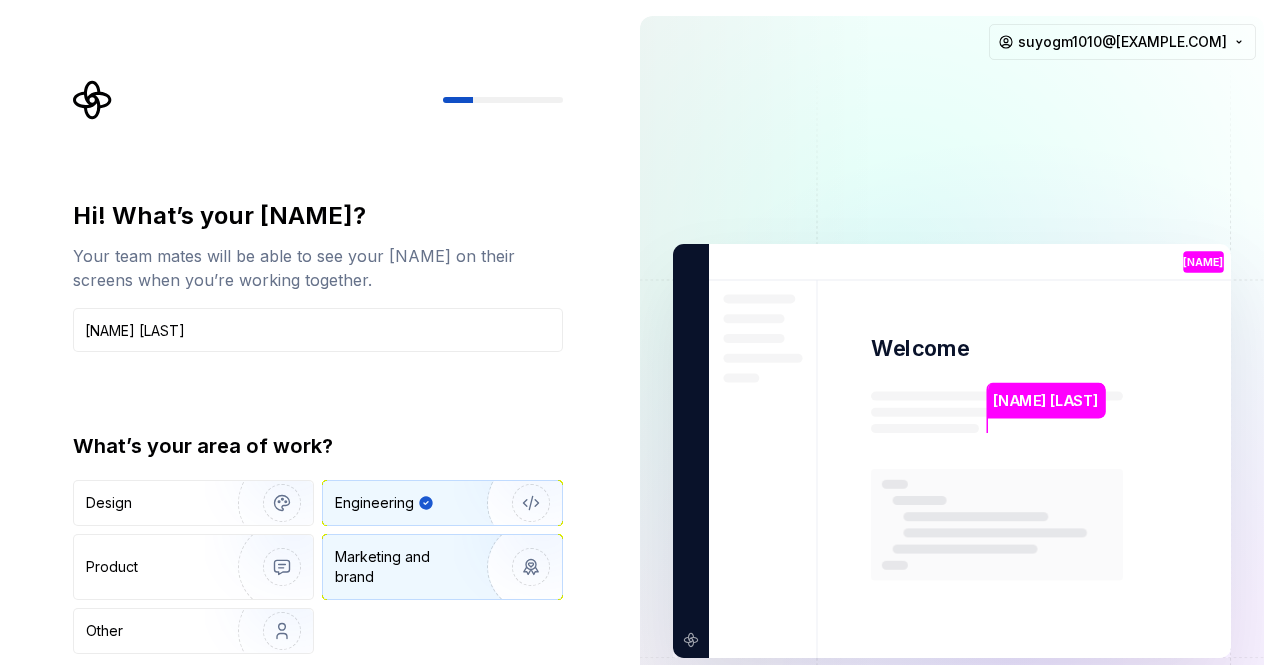click on "Marketing and brand" at bounding box center (442, 567) 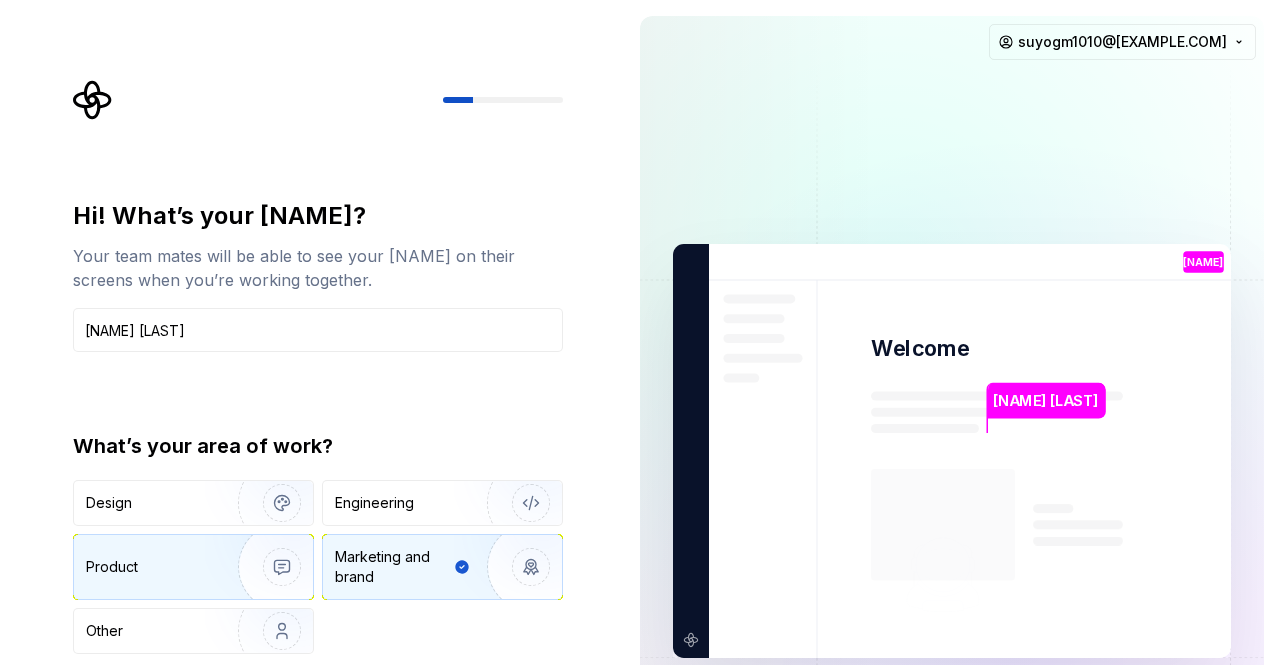 click at bounding box center [269, 567] 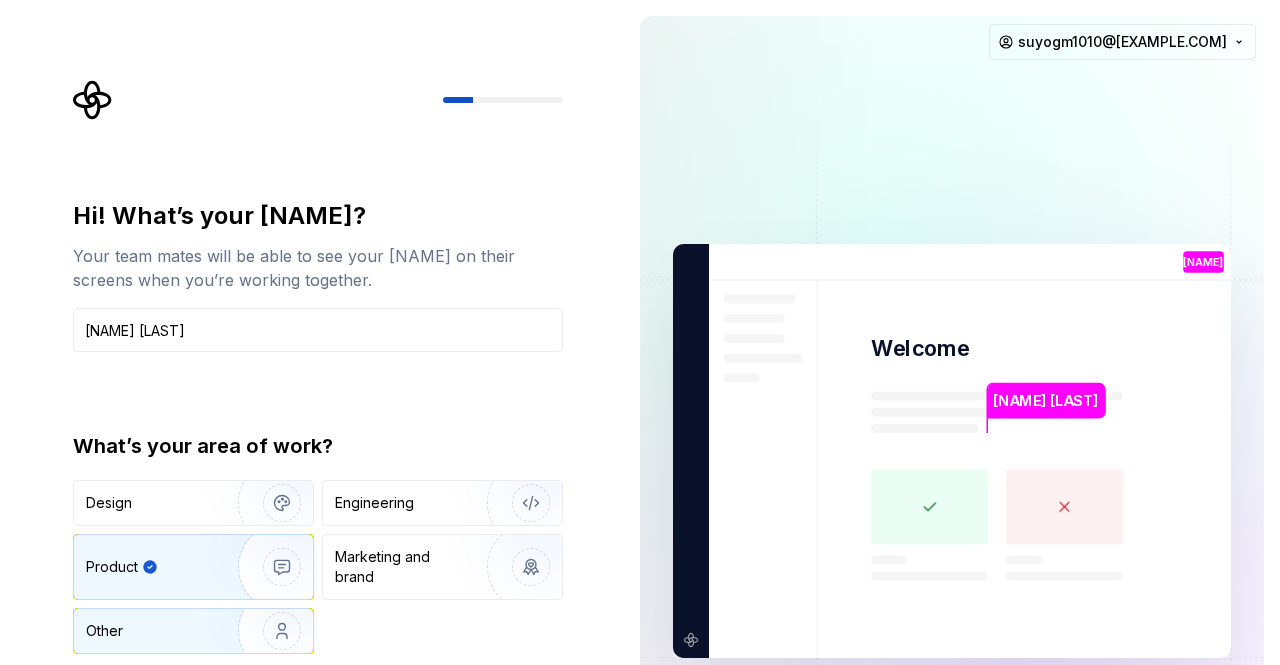 click on "Other" at bounding box center [193, 631] 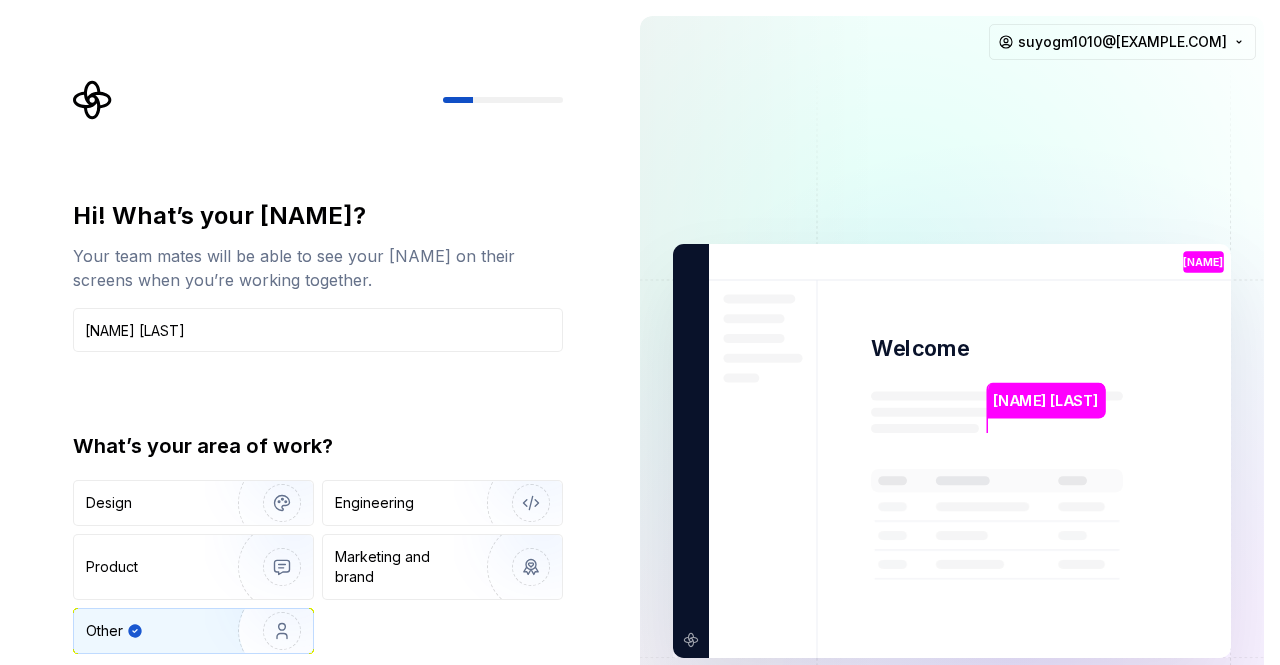 click at bounding box center [952, 451] 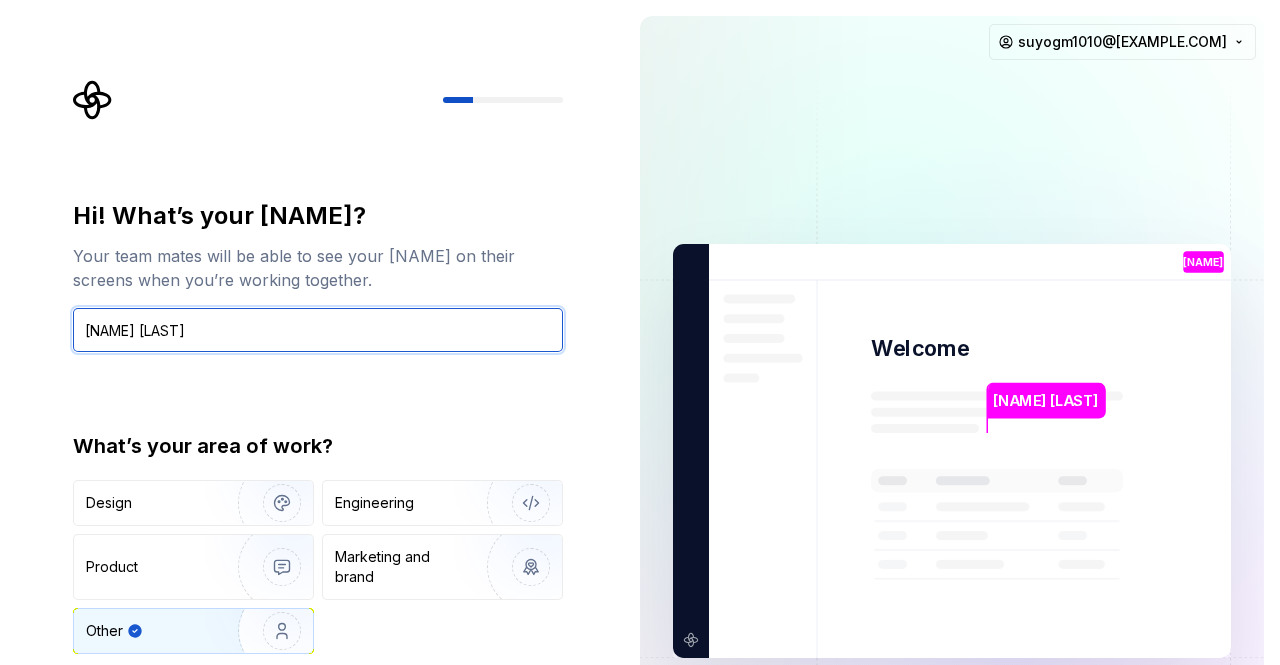 click on "[NAME] [LAST]" at bounding box center (318, 330) 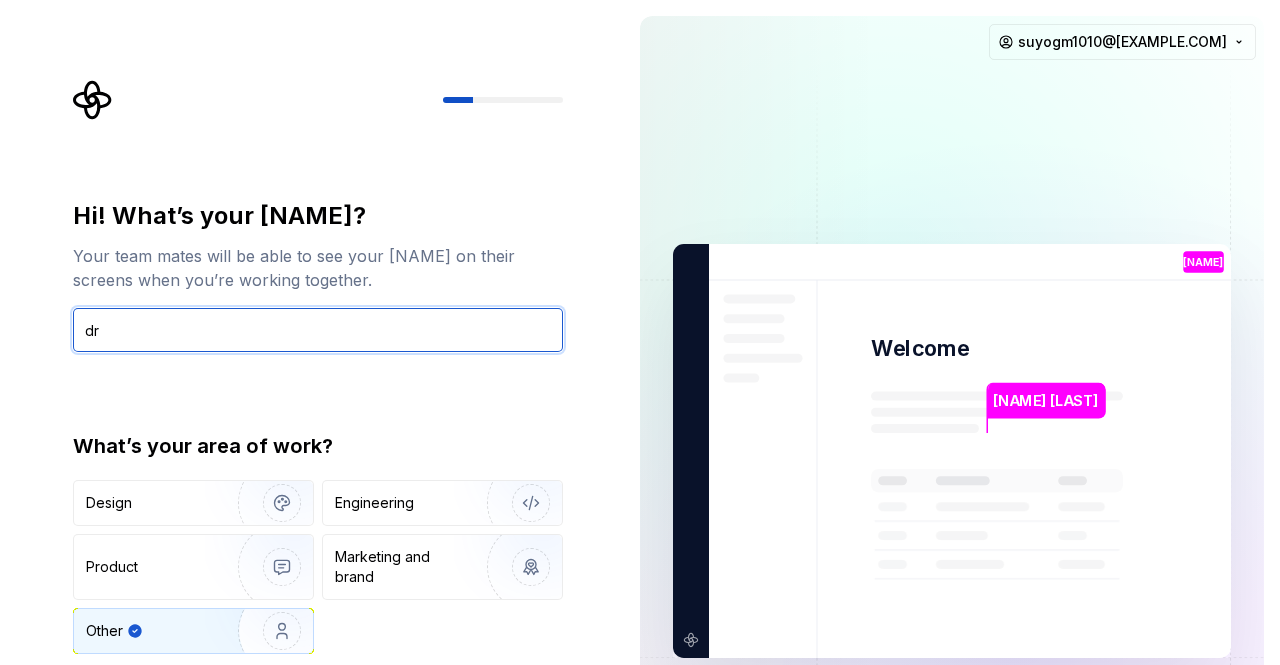 type on "[NAME]" 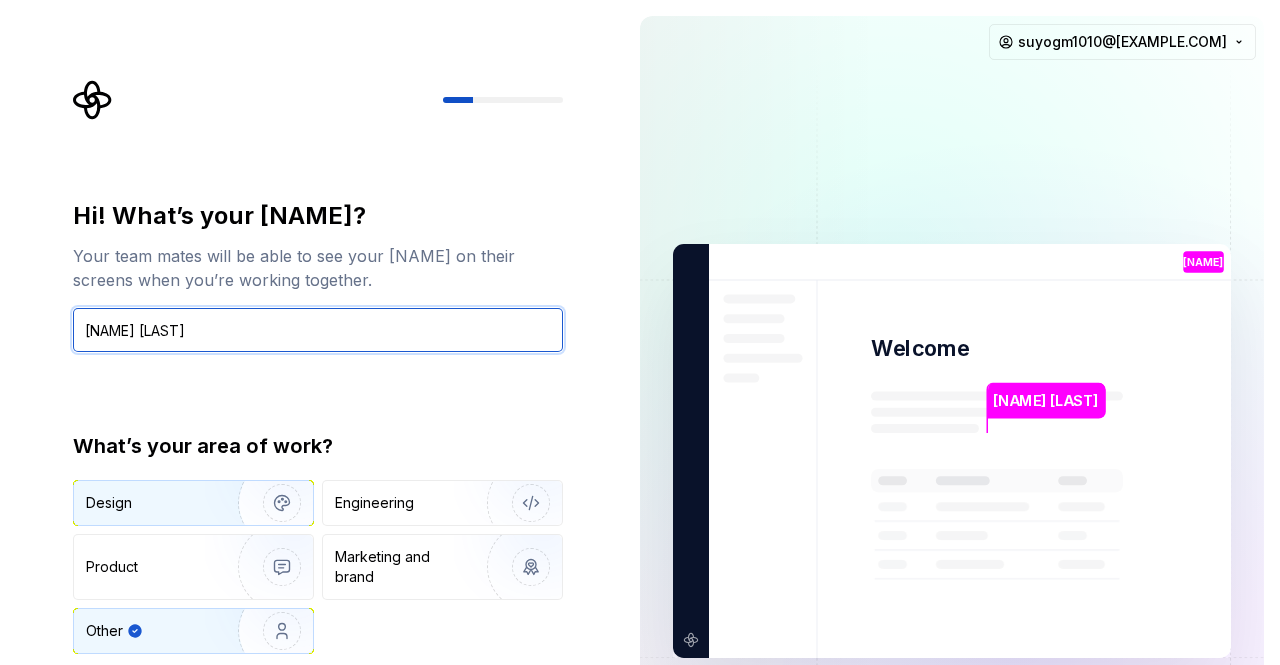 type on "[NAME] [LAST]" 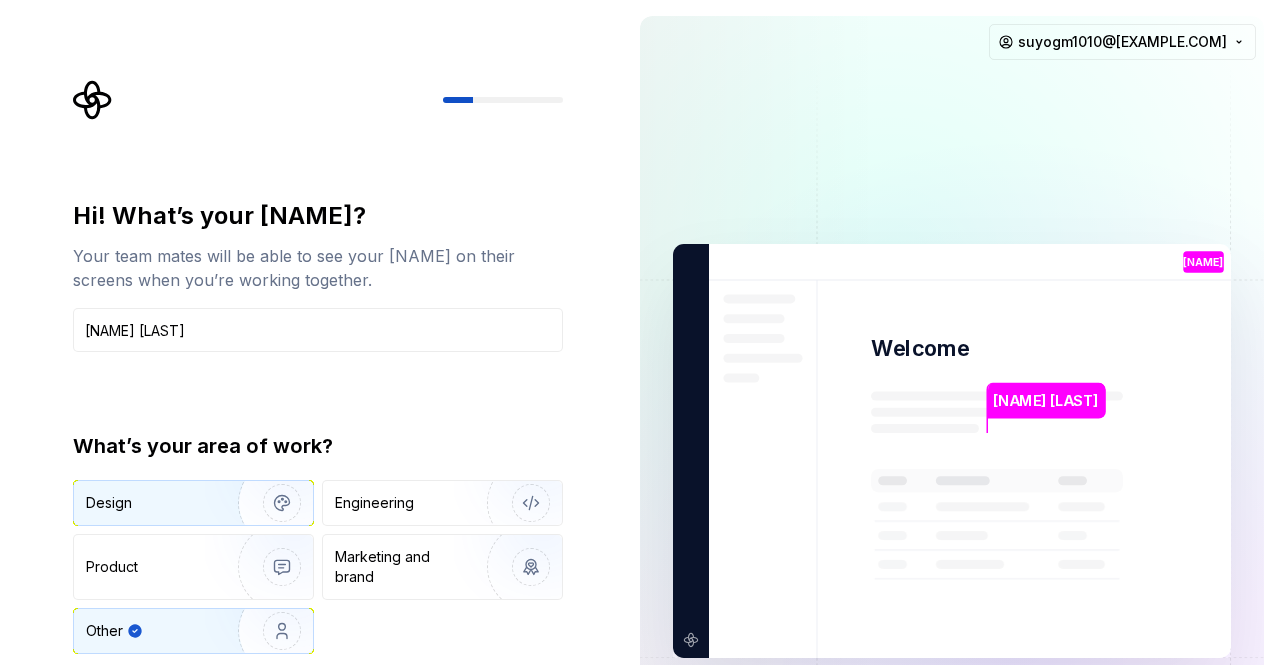 click on "Design" at bounding box center [149, 503] 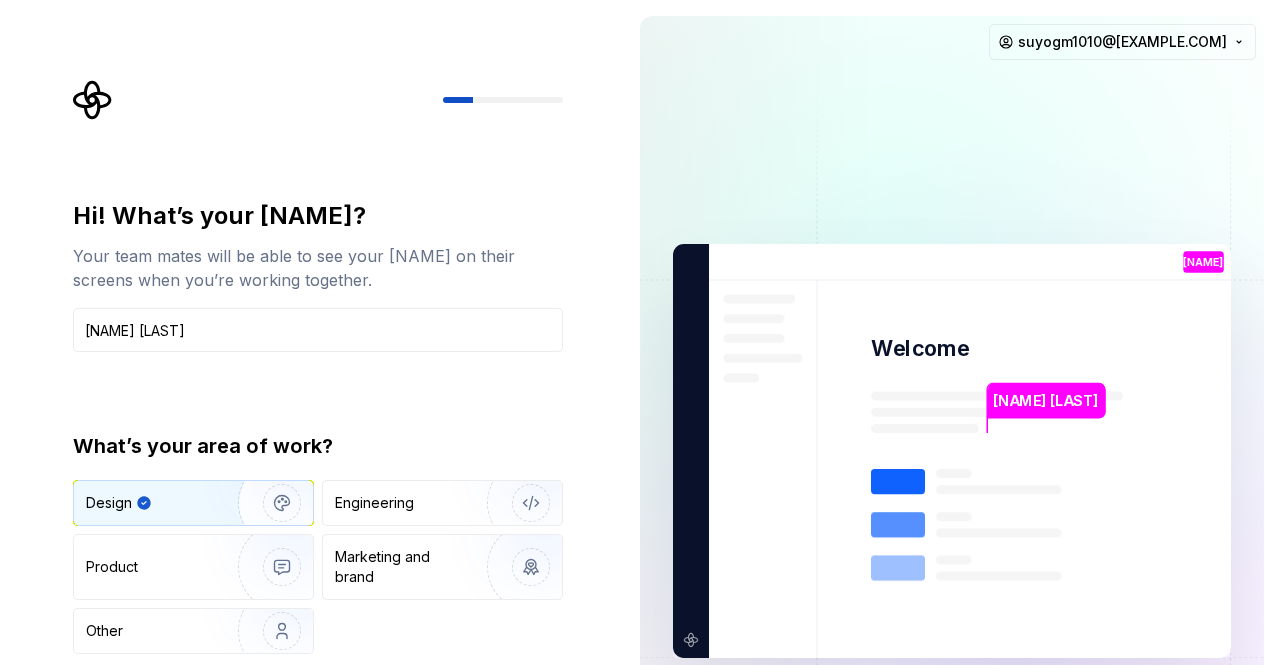 click at bounding box center [318, 100] 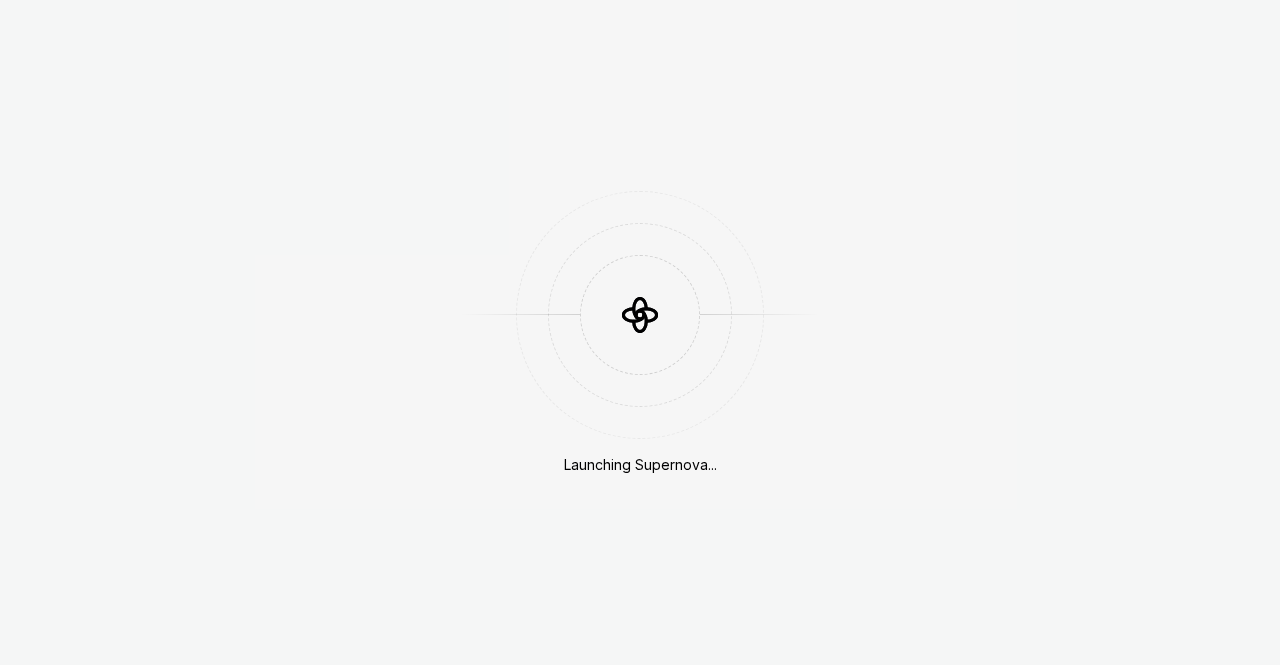 scroll, scrollTop: 0, scrollLeft: 0, axis: both 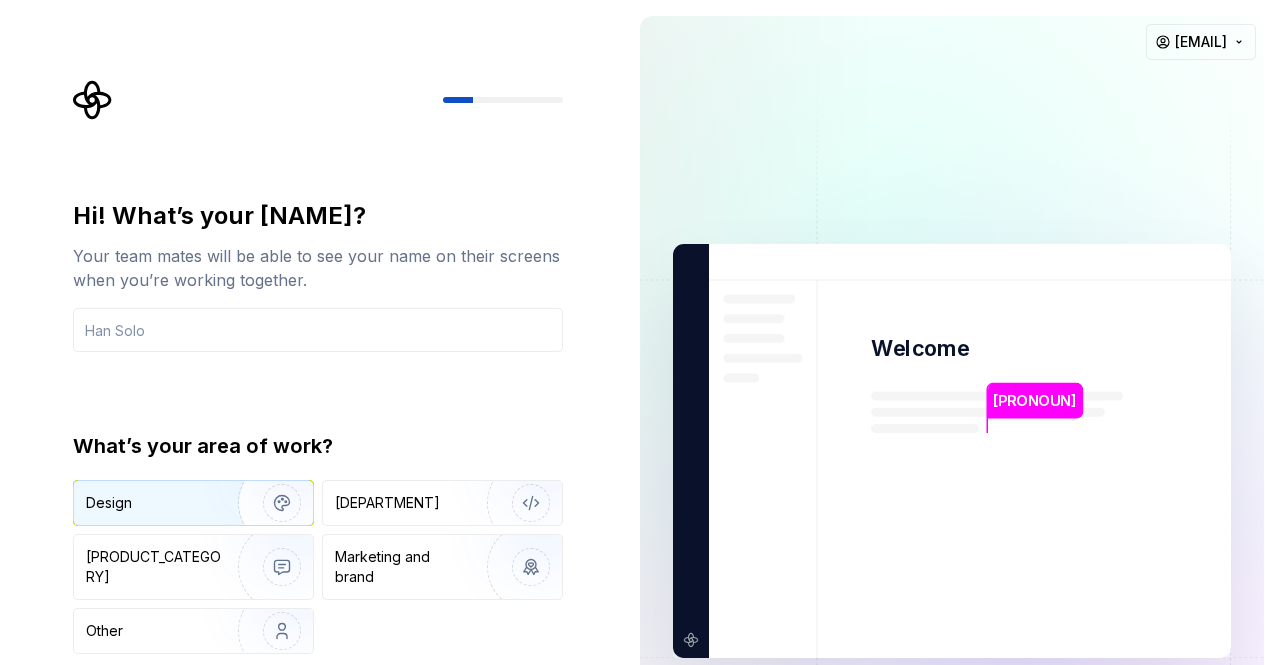click at bounding box center (269, 503) 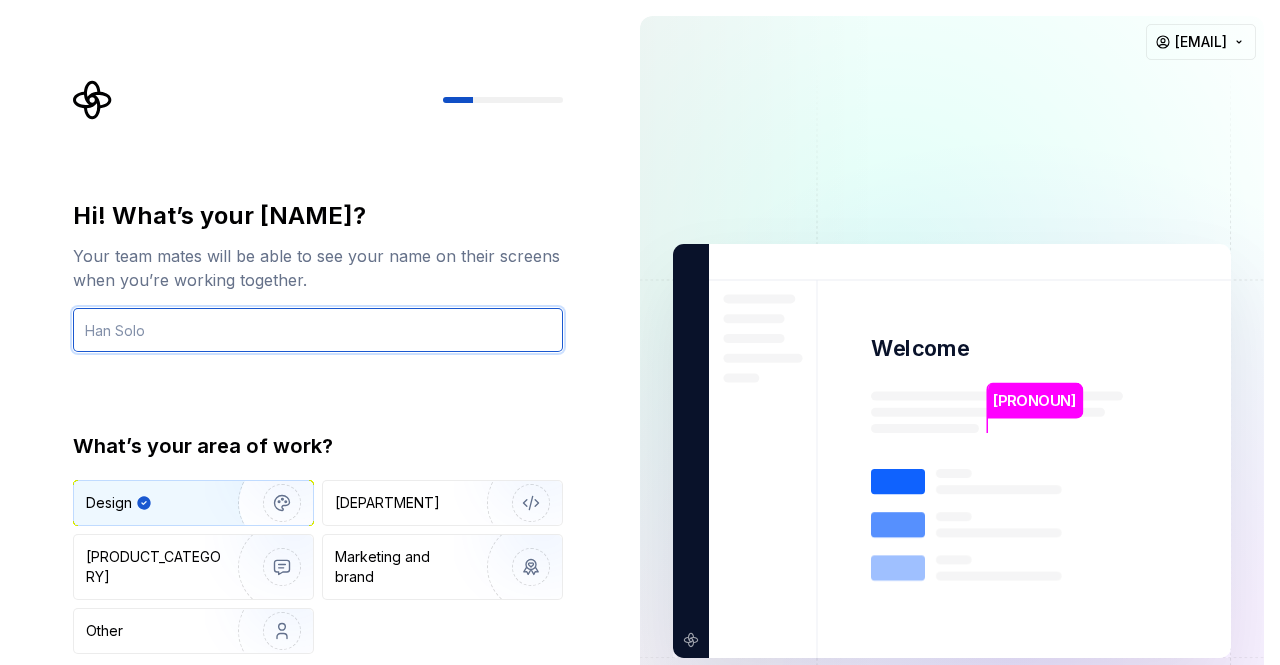 click at bounding box center (318, 330) 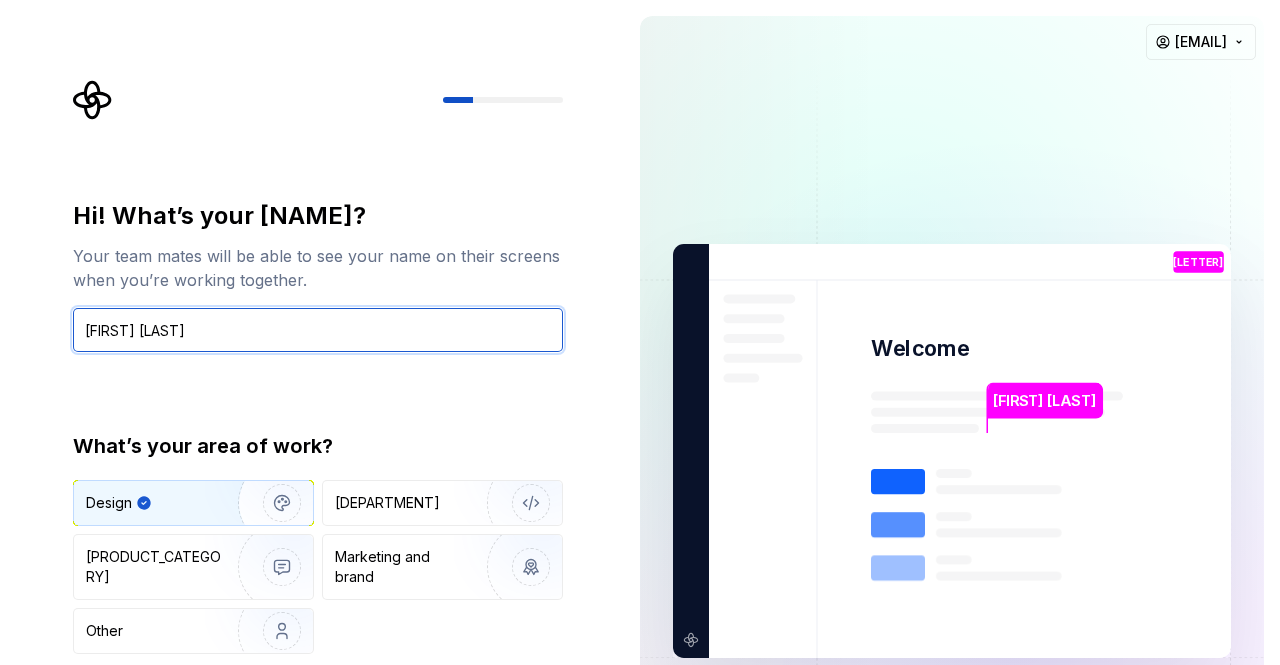 type on "han solo" 